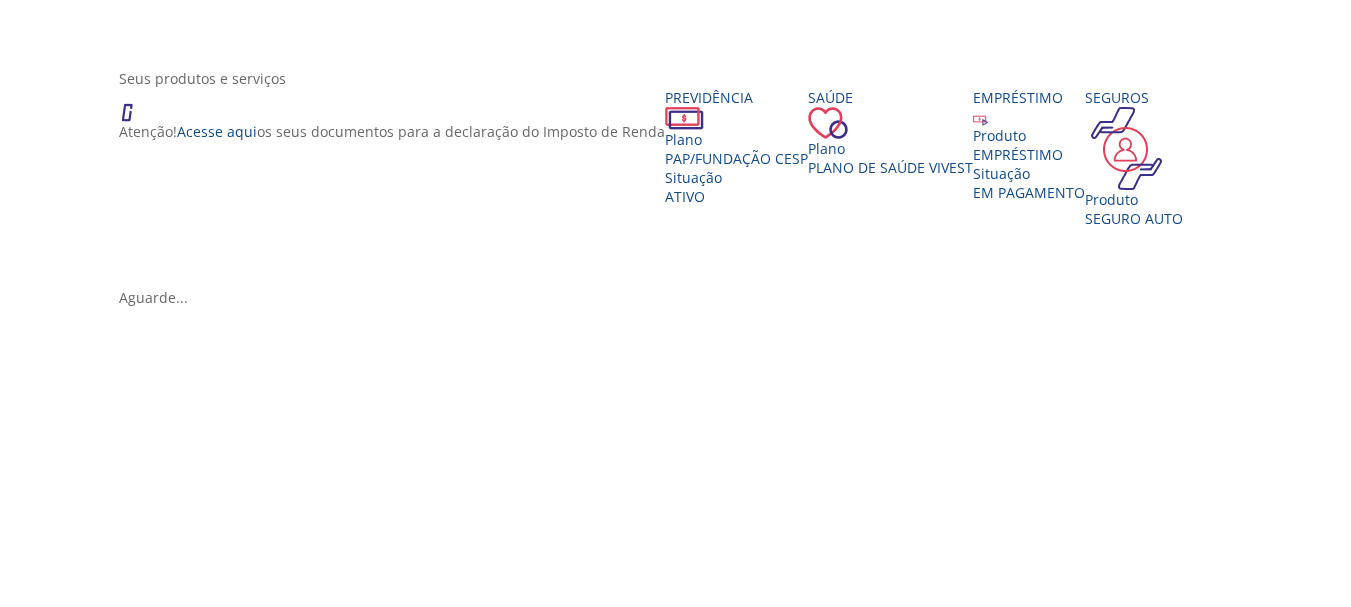 scroll, scrollTop: 400, scrollLeft: 0, axis: vertical 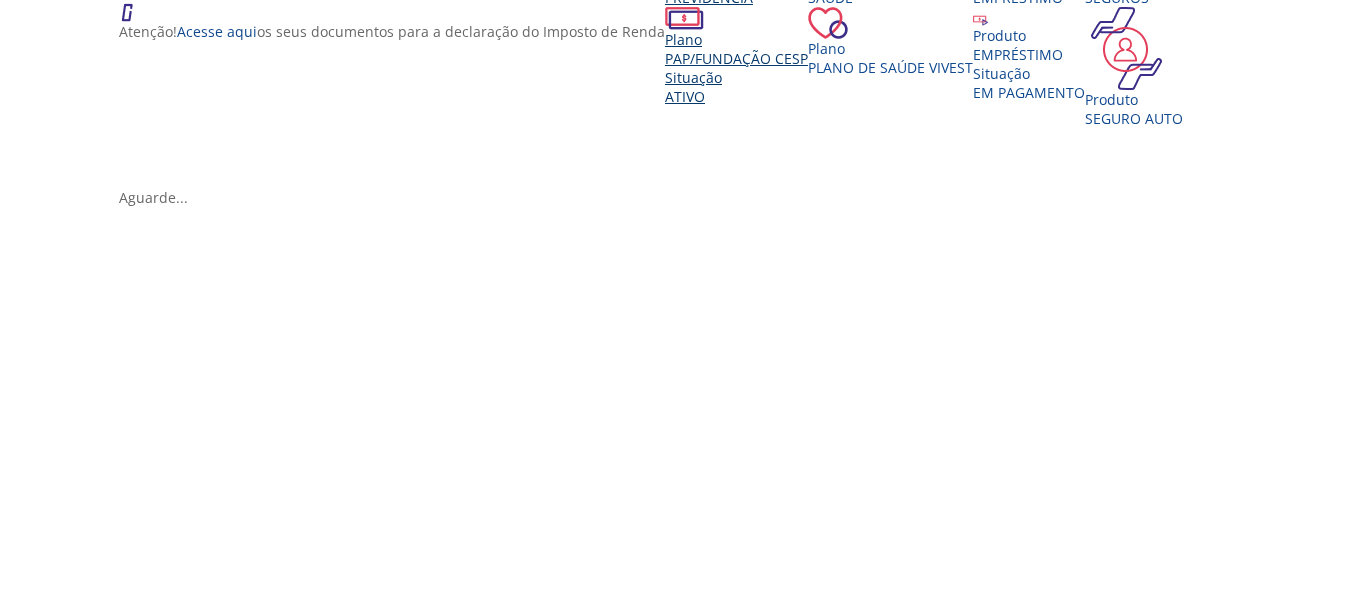 click on "Previdência" at bounding box center [736, -3] 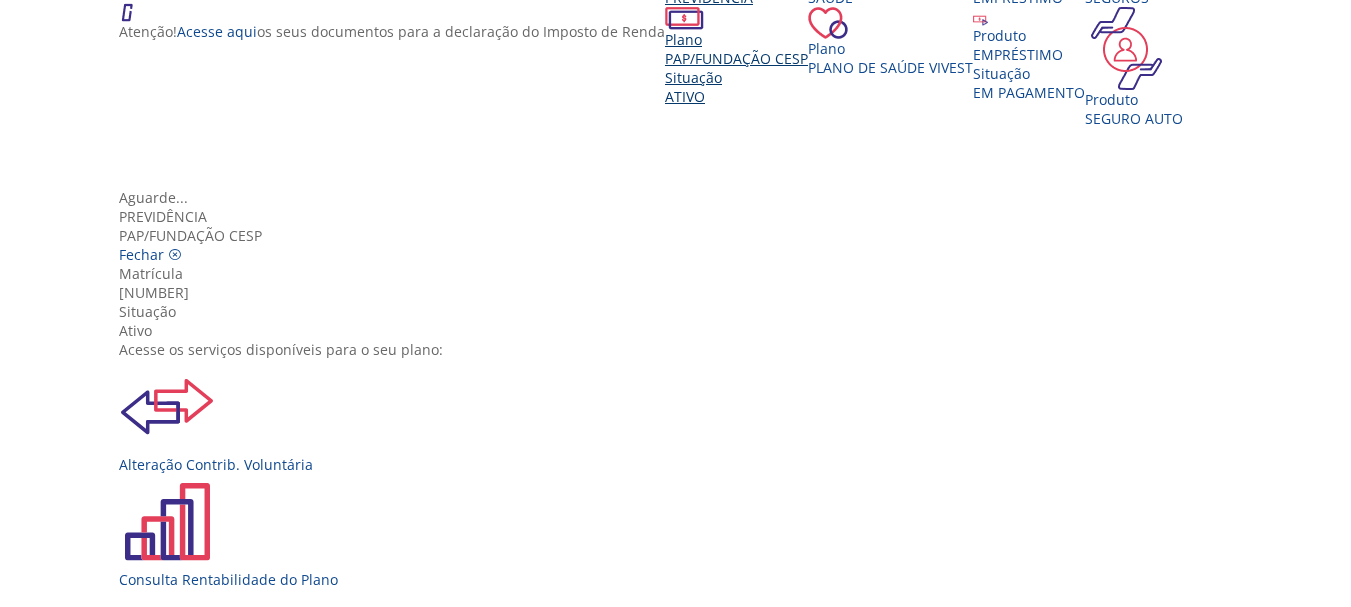 scroll, scrollTop: 100, scrollLeft: 0, axis: vertical 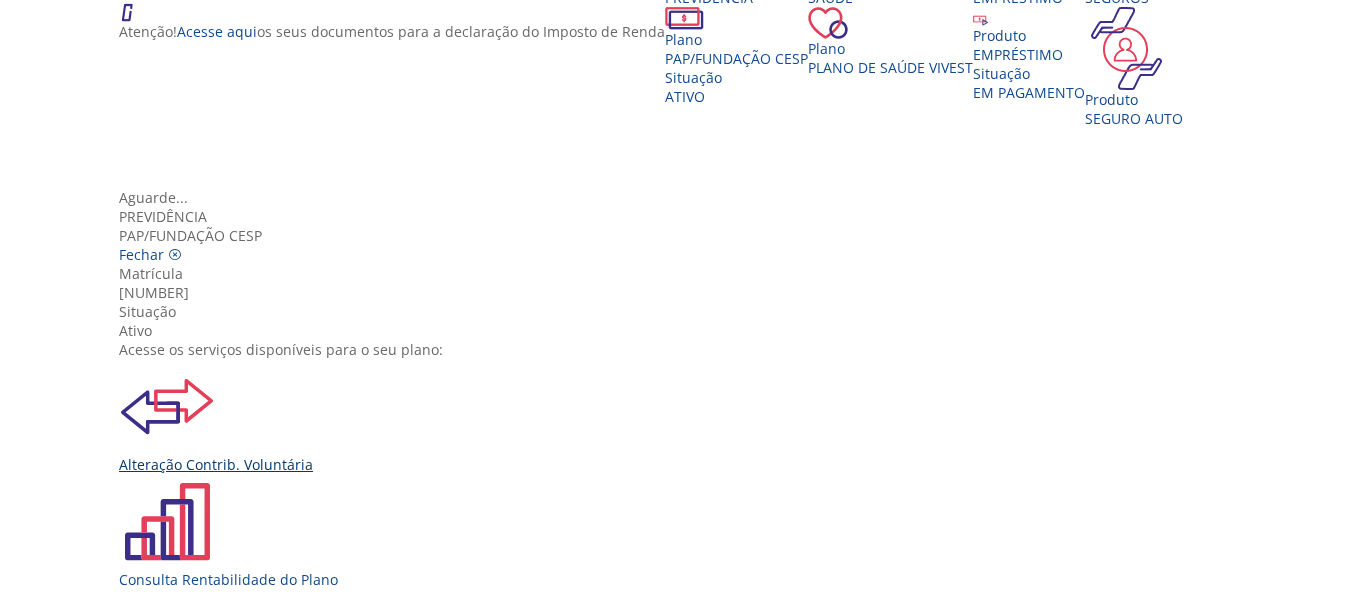 click on "Alteração Contrib. Voluntária" at bounding box center [683, 416] 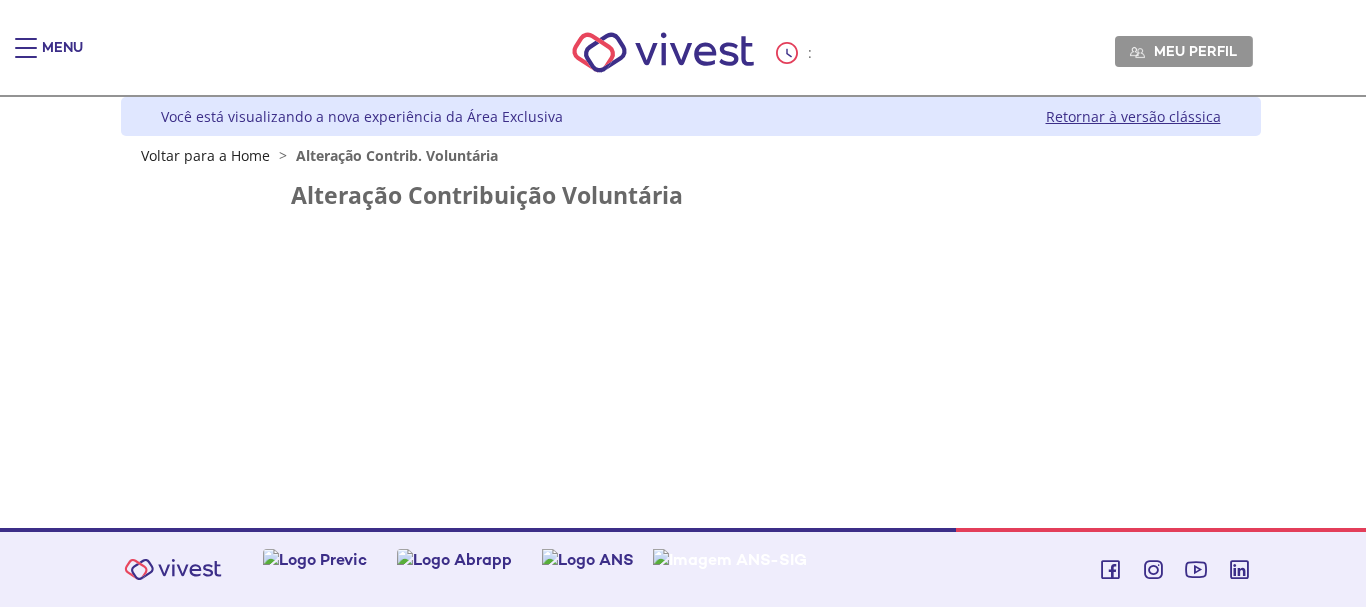 scroll, scrollTop: 0, scrollLeft: 0, axis: both 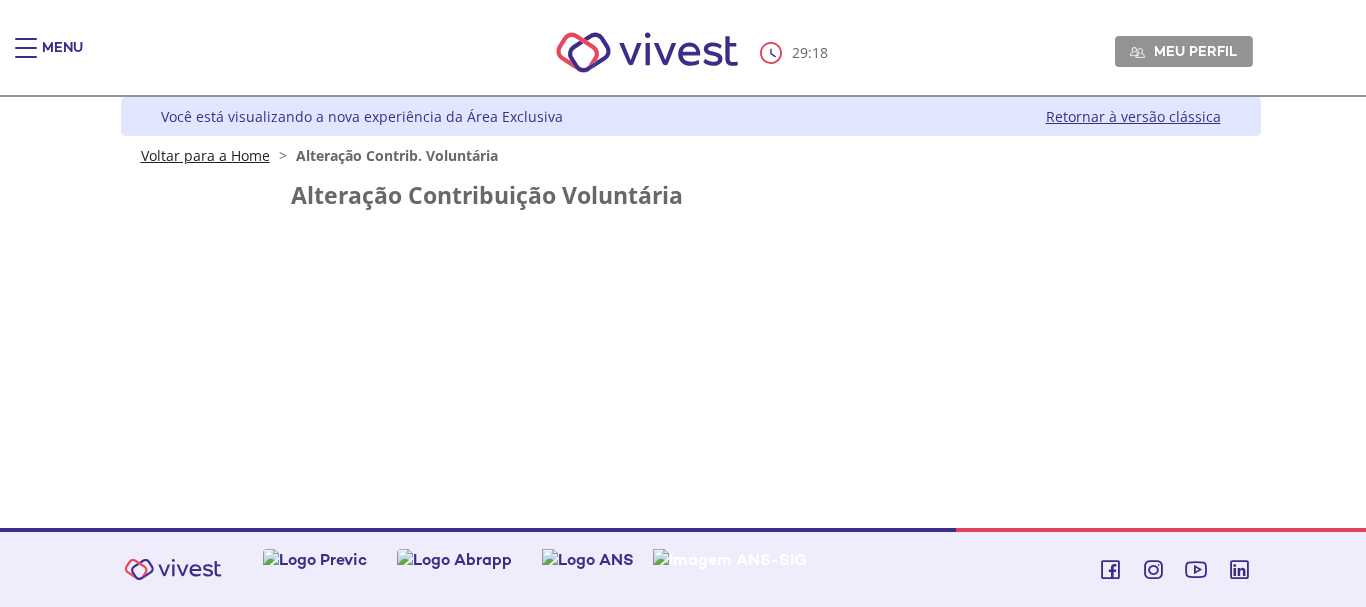 click on "Voltar para a Home" at bounding box center (205, 155) 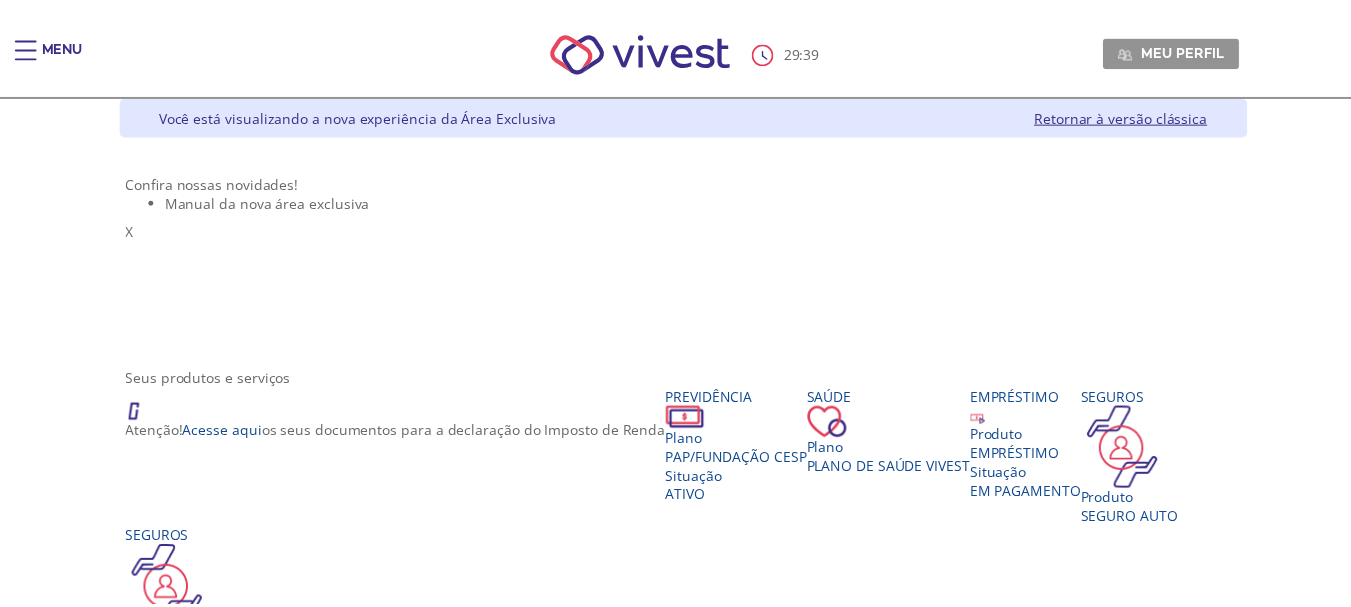 scroll, scrollTop: 300, scrollLeft: 0, axis: vertical 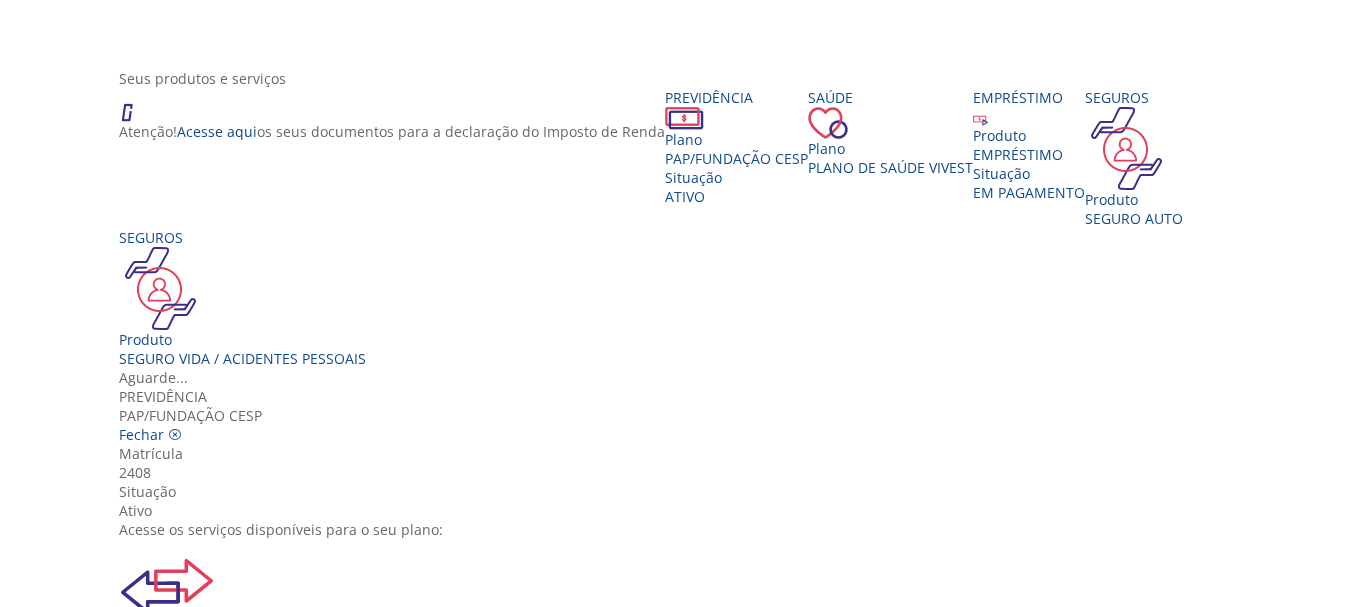 click on "Extrato Previdenciário" at bounding box center [683, 1219] 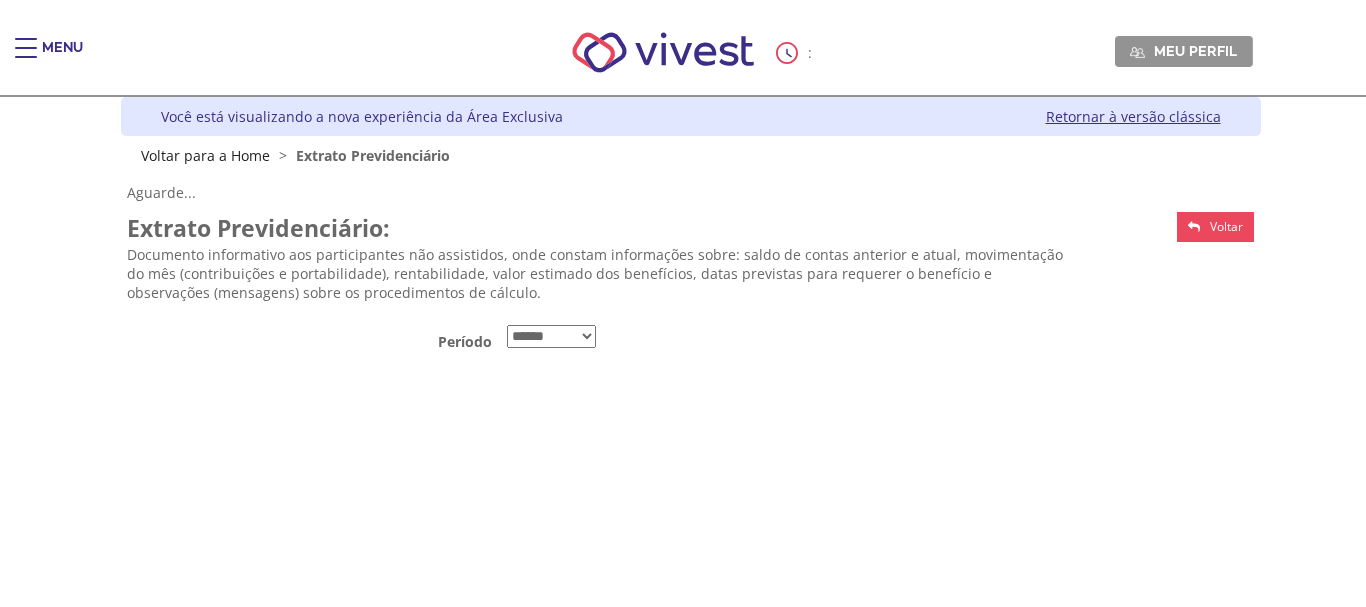 scroll, scrollTop: 0, scrollLeft: 0, axis: both 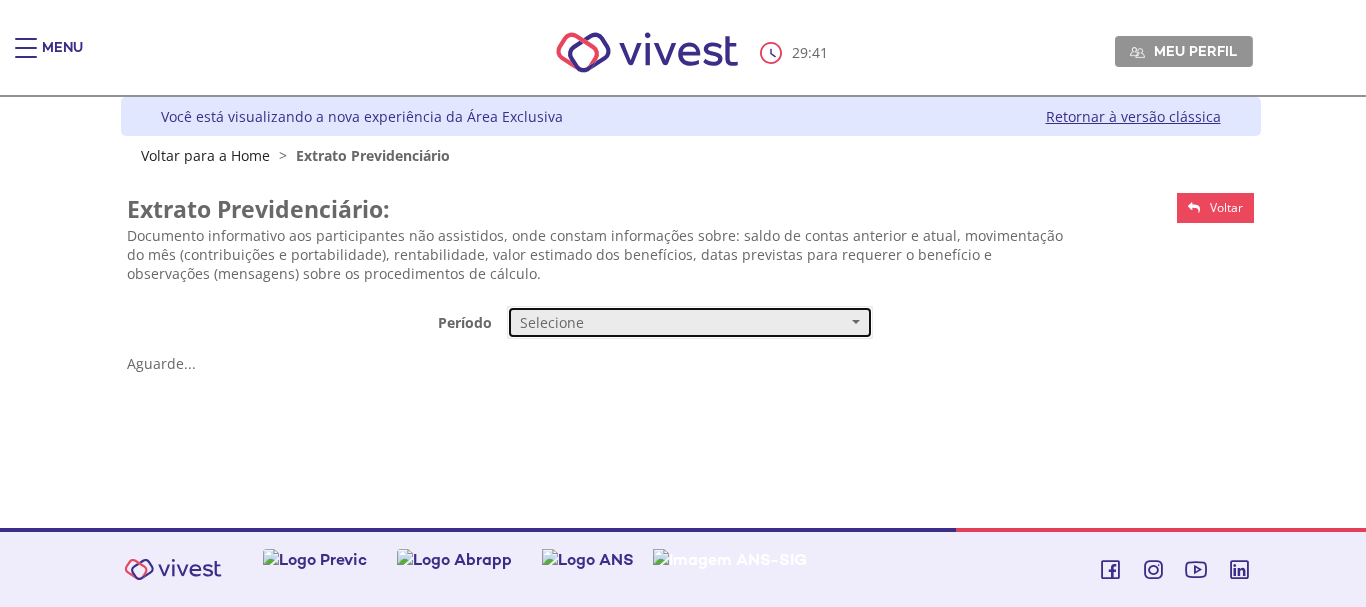 click on "Selecione" at bounding box center (690, 323) 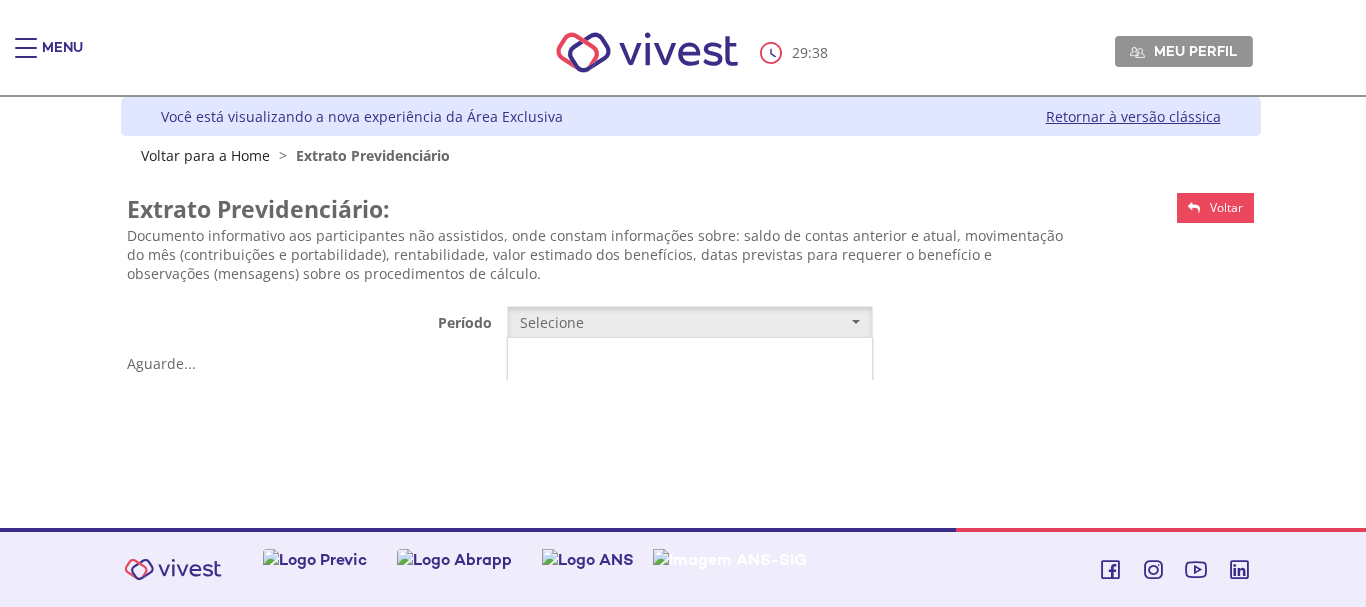 click on "Mensal" at bounding box center (543, 360) 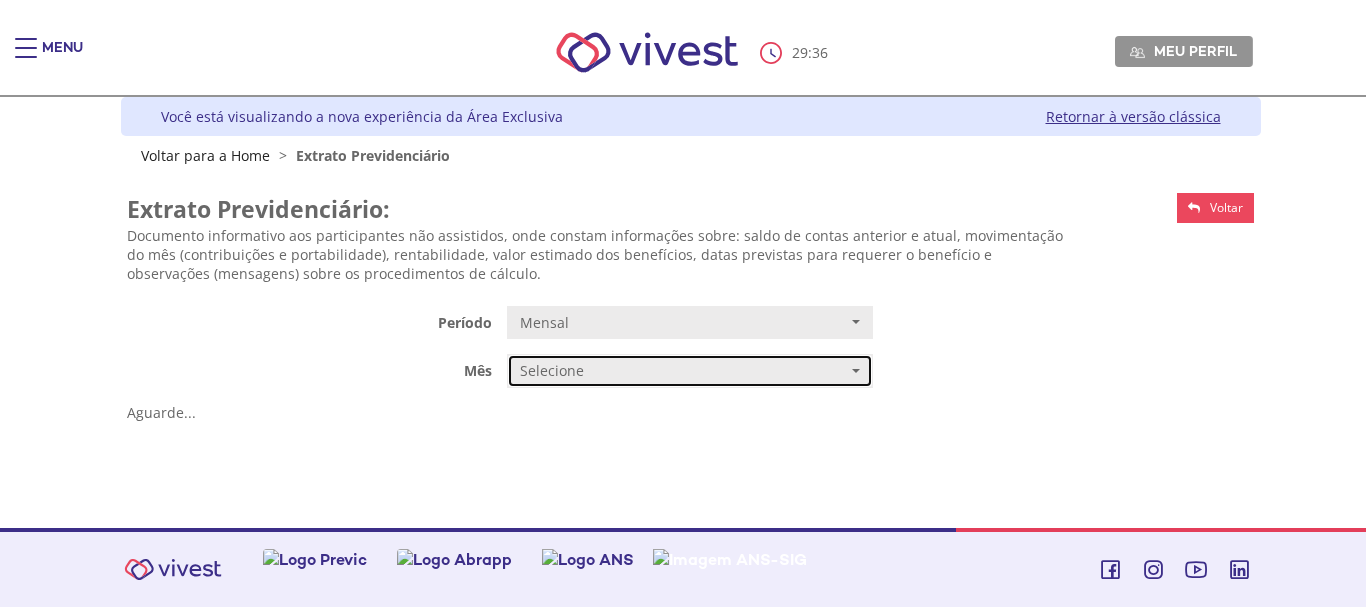 click on "Selecione" at bounding box center [683, 371] 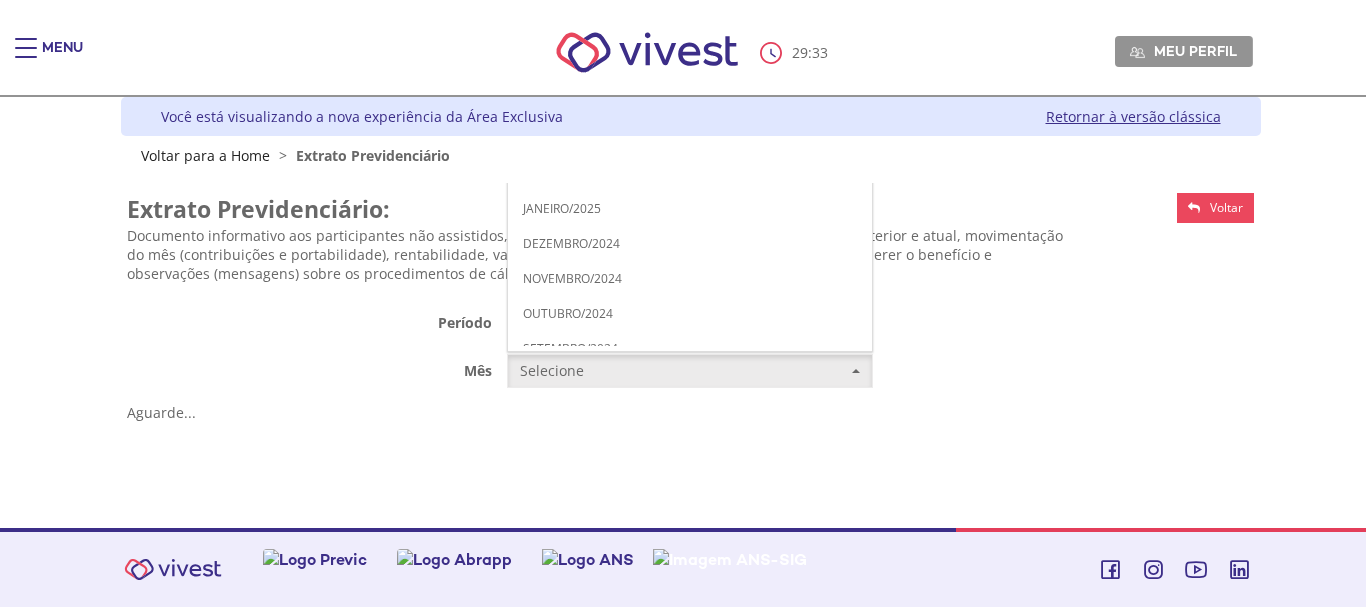 click on "JUNHO/2025" at bounding box center [558, 33] 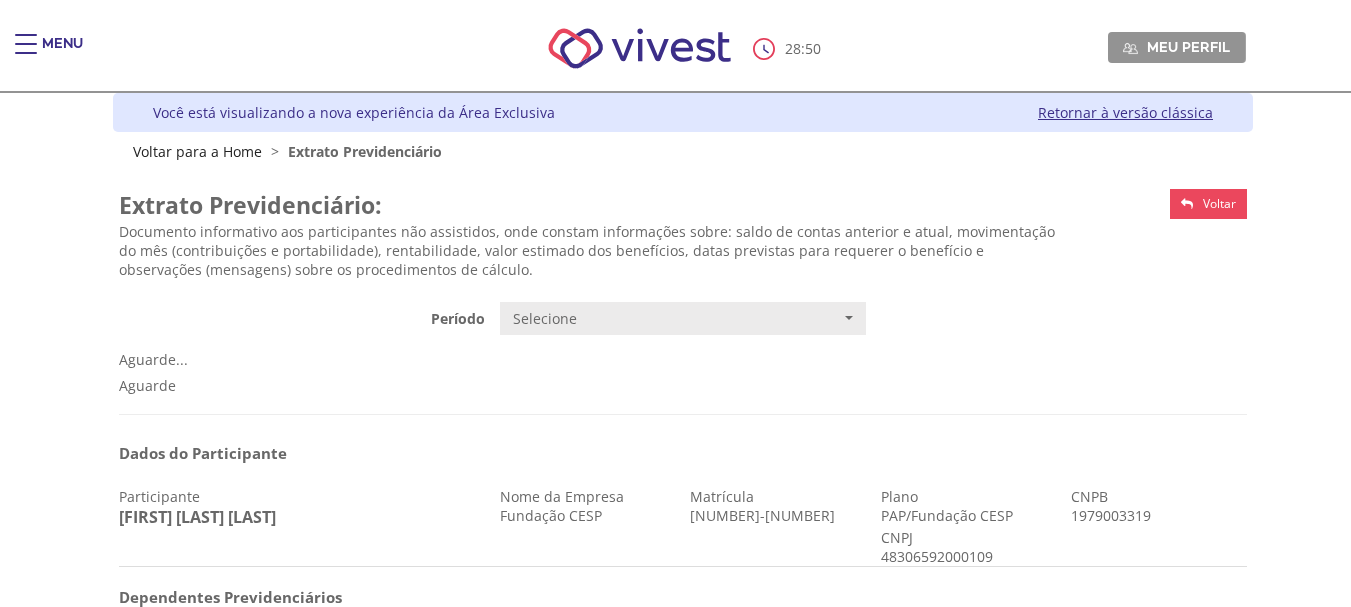 scroll, scrollTop: 0, scrollLeft: 0, axis: both 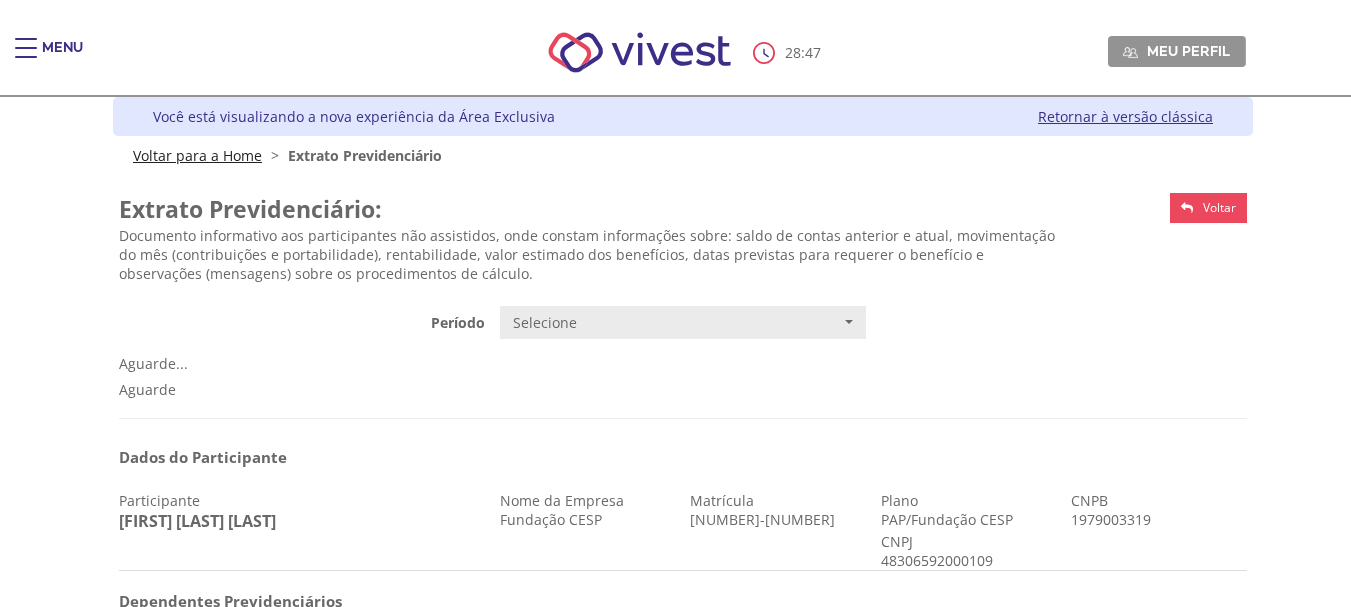 click on "Voltar para a Home" at bounding box center [197, 155] 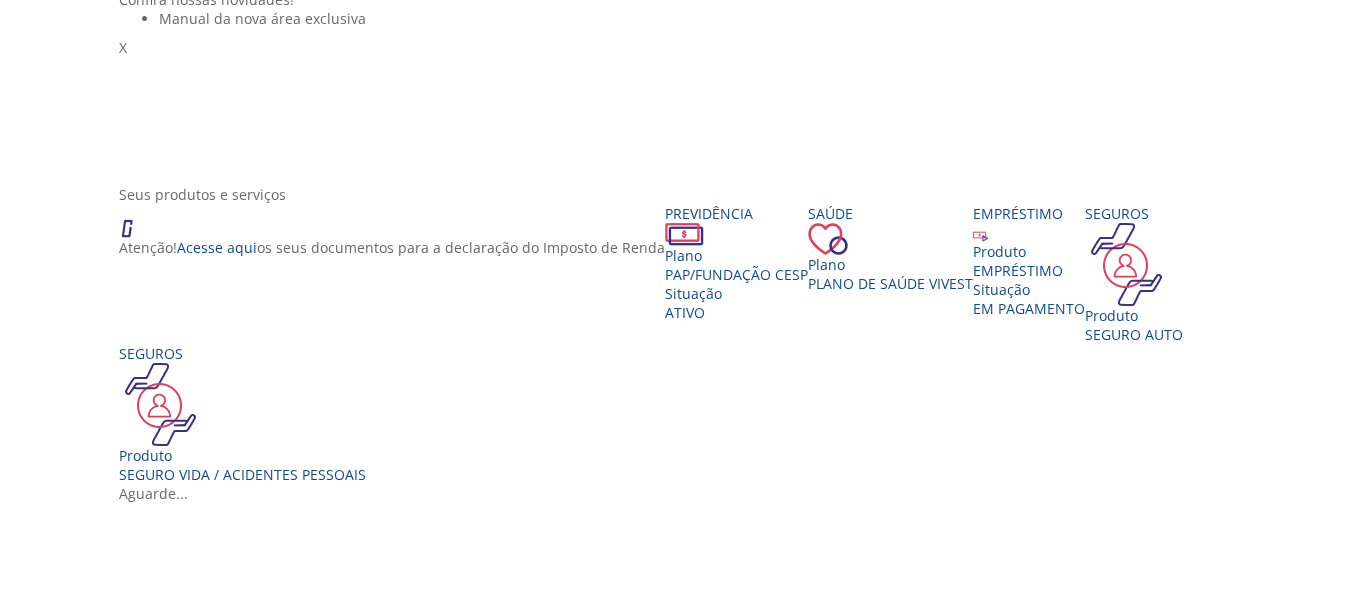 scroll, scrollTop: 300, scrollLeft: 0, axis: vertical 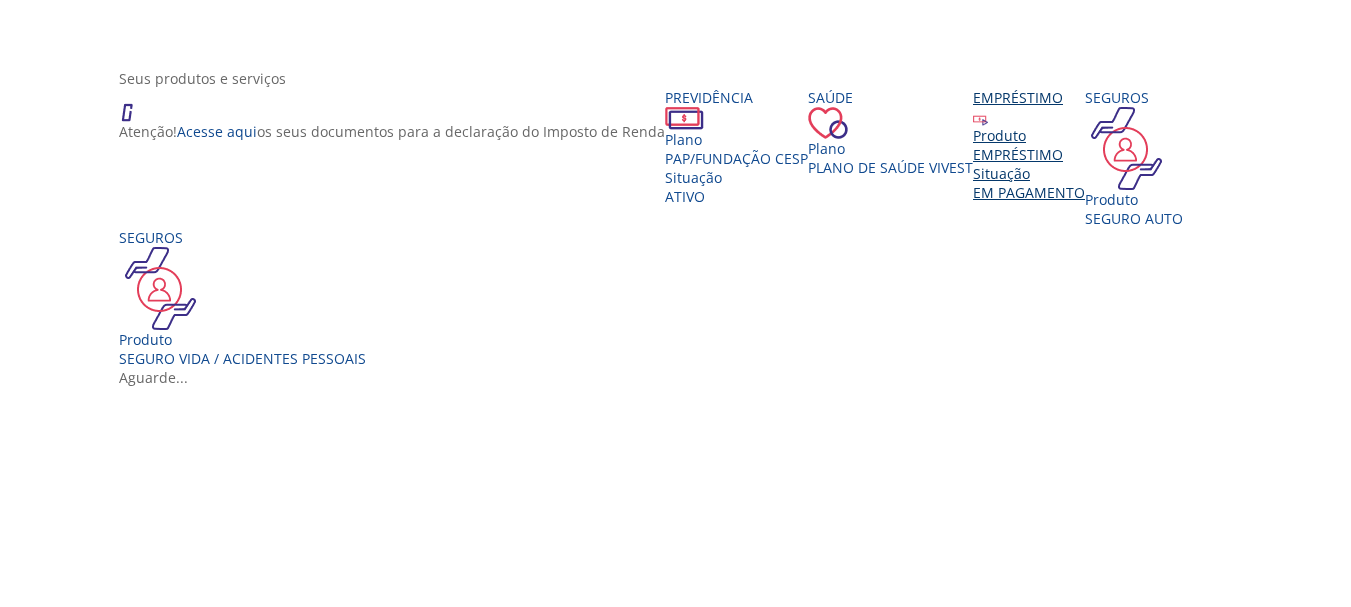 click on "Empréstimo
Produto
EMPRÉSTIMO
Situação
EM PAGAMENTO" at bounding box center [1029, 145] 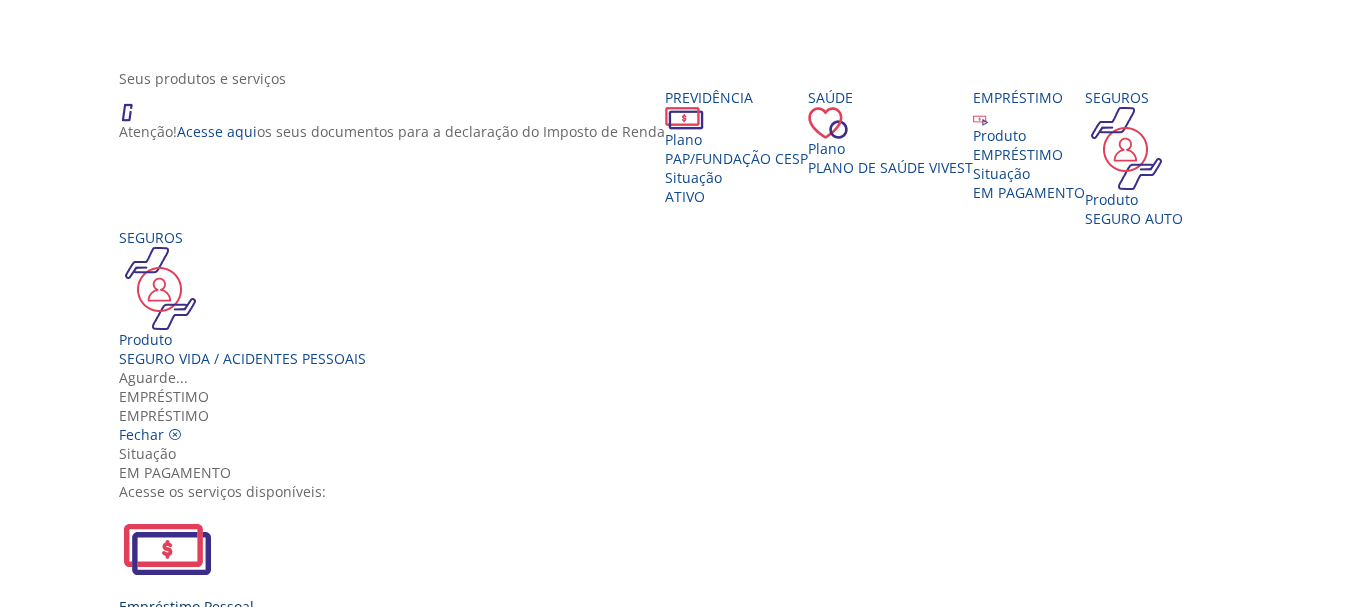 click on "Empréstimo Pessoal" at bounding box center (683, 606) 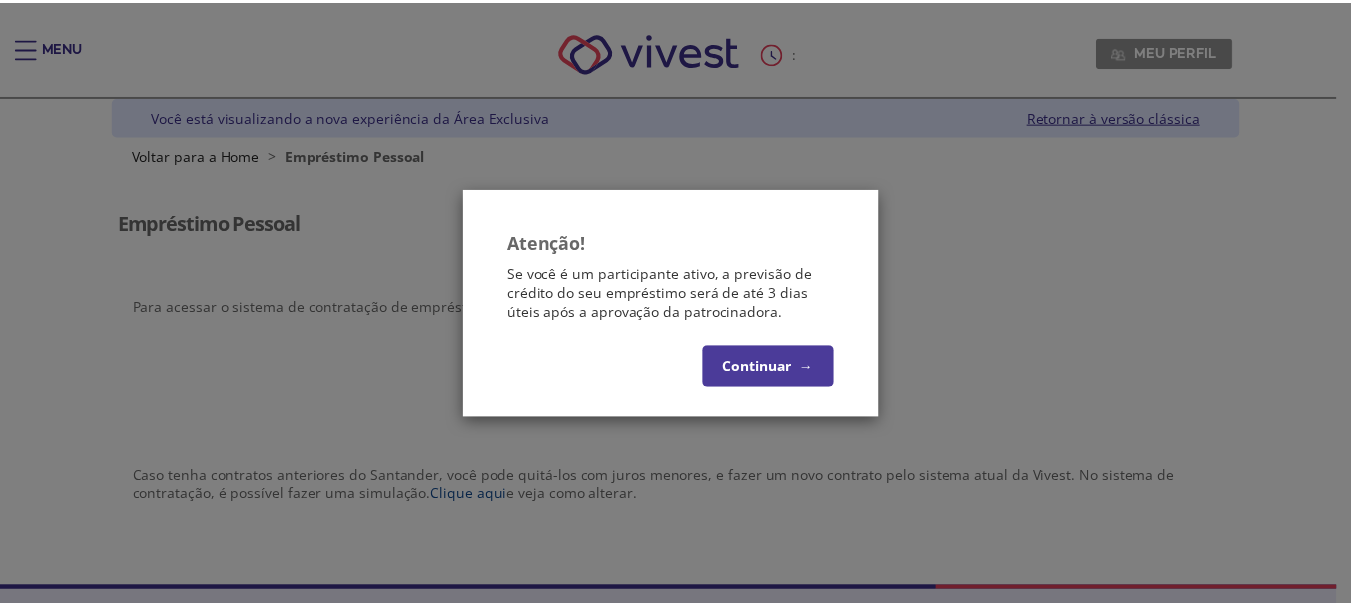 scroll, scrollTop: 0, scrollLeft: 0, axis: both 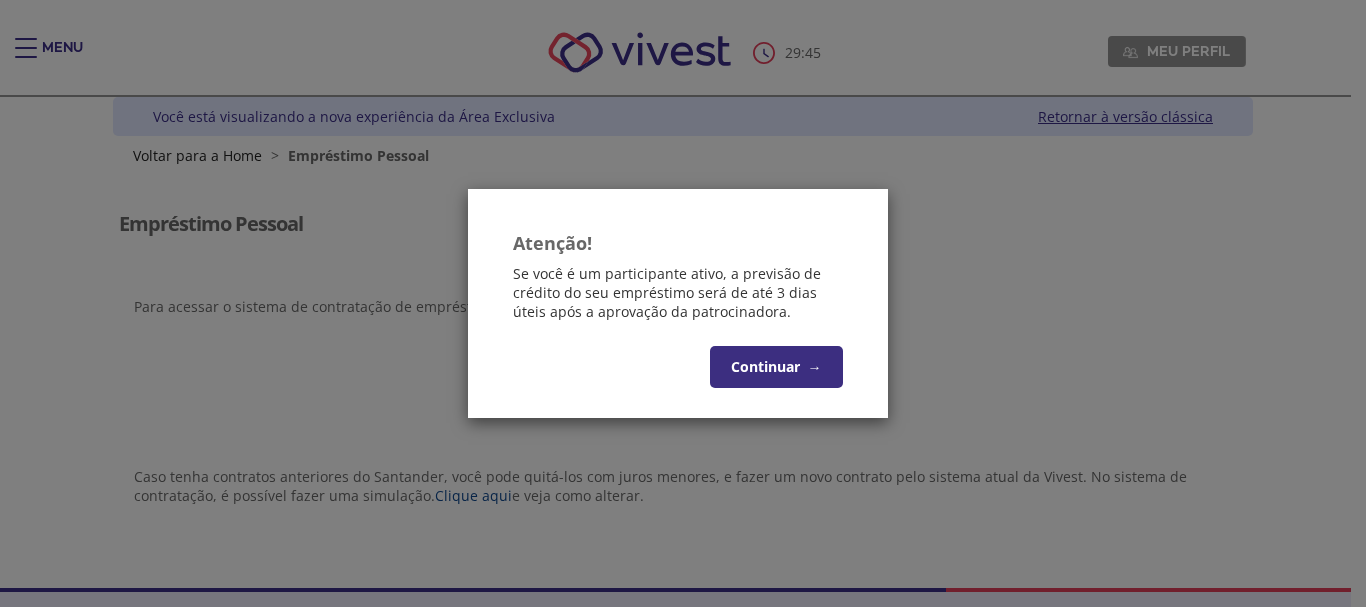 click on "→" at bounding box center (815, 366) 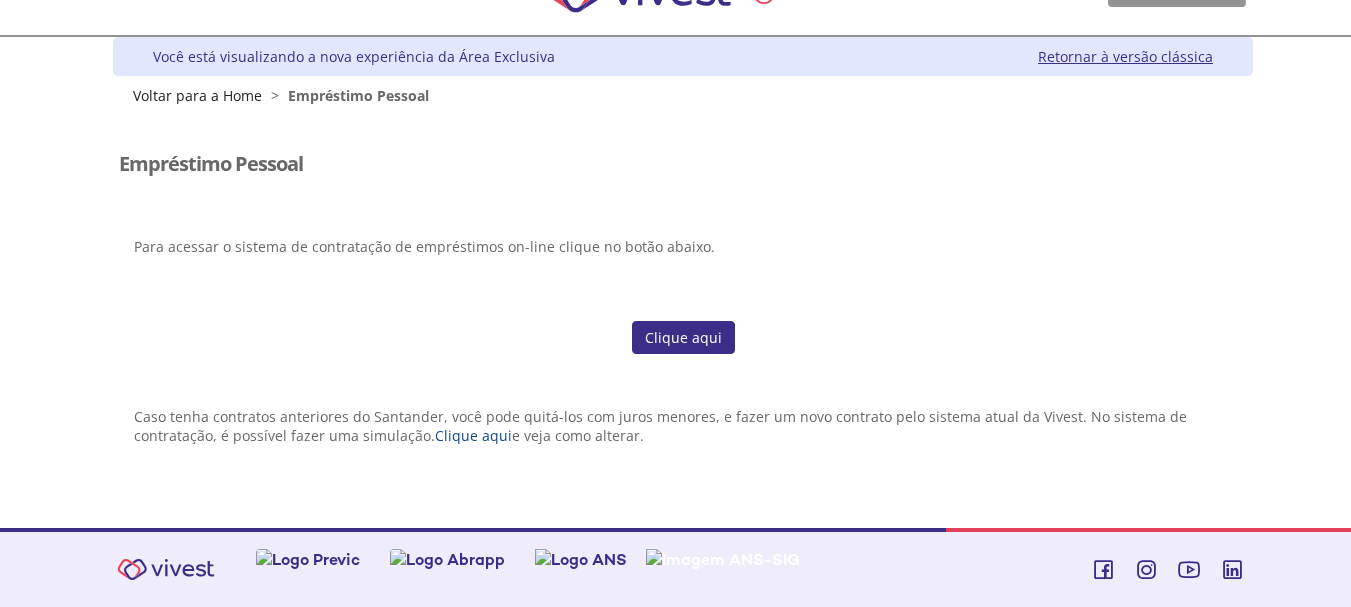 scroll, scrollTop: 0, scrollLeft: 0, axis: both 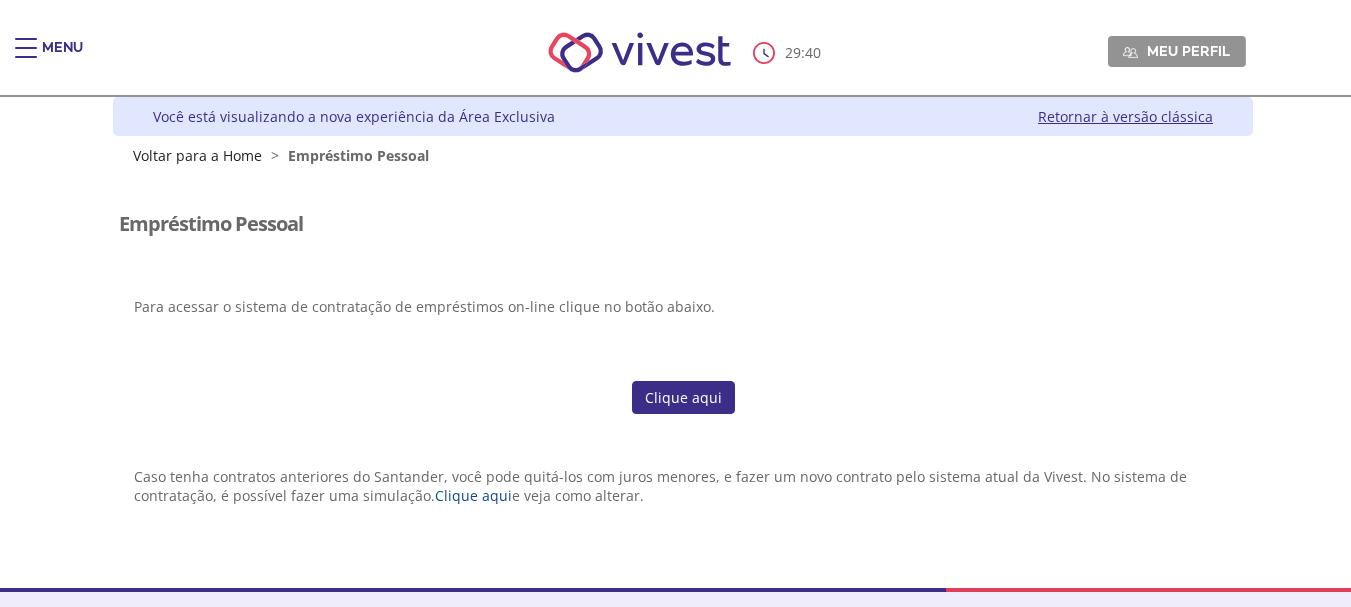 click on "Clique aqui" at bounding box center [683, 398] 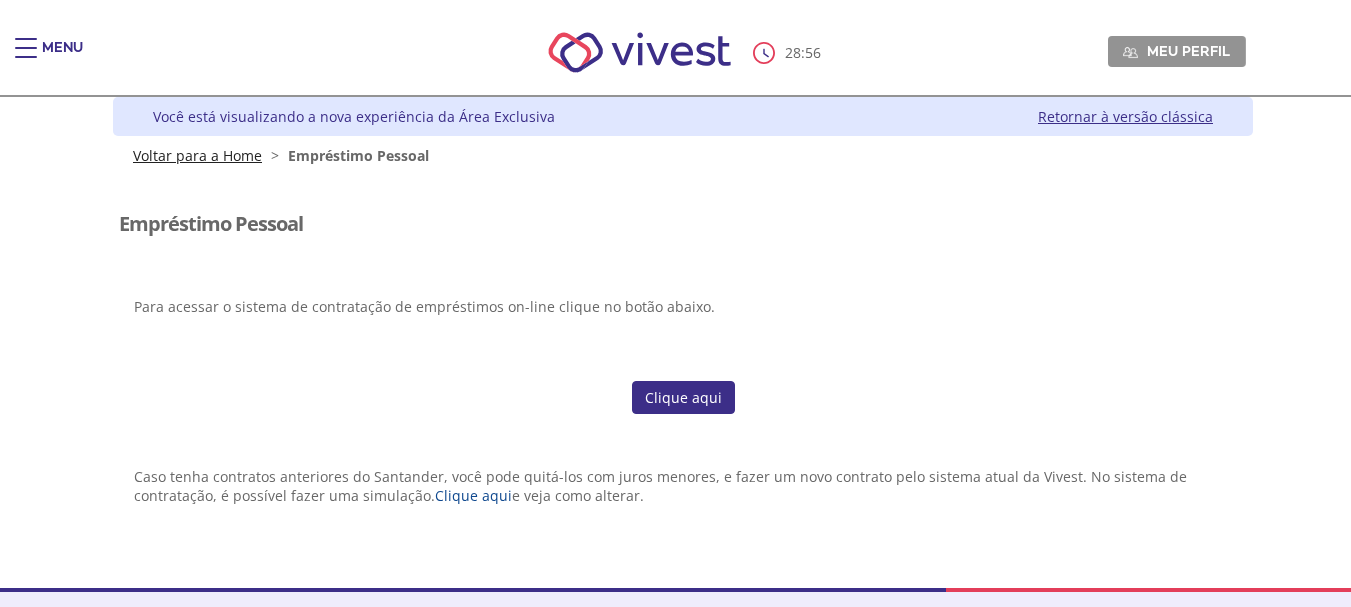 click on "Voltar para a Home" at bounding box center [197, 155] 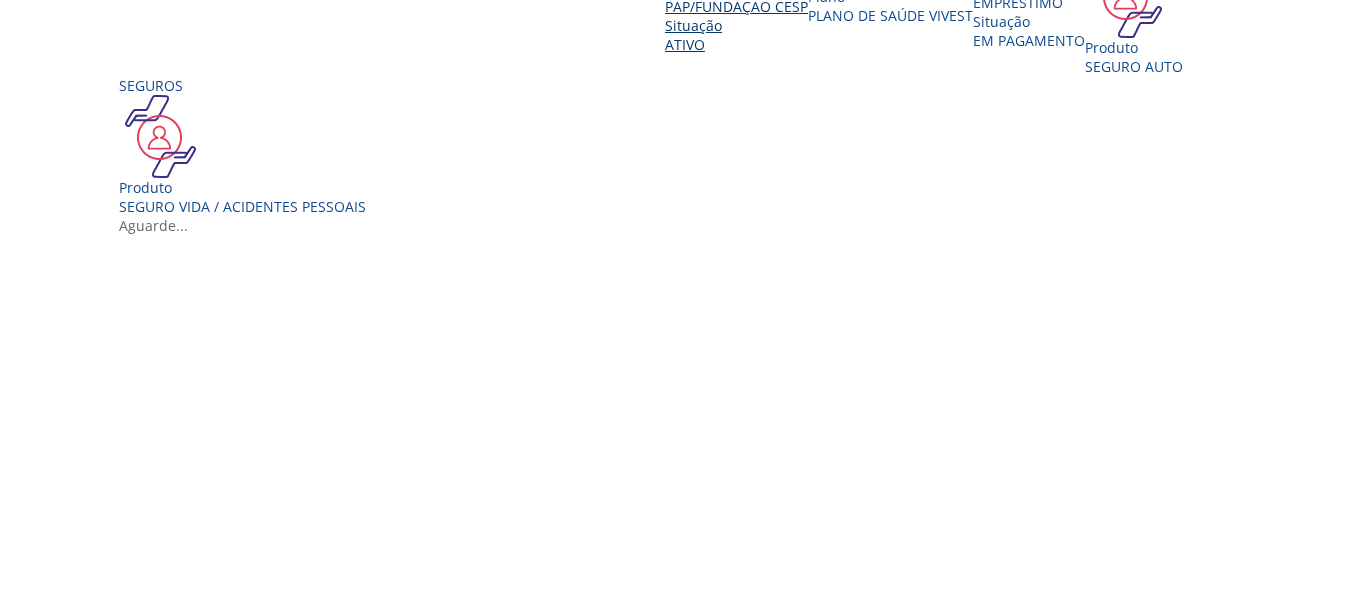 scroll, scrollTop: 500, scrollLeft: 0, axis: vertical 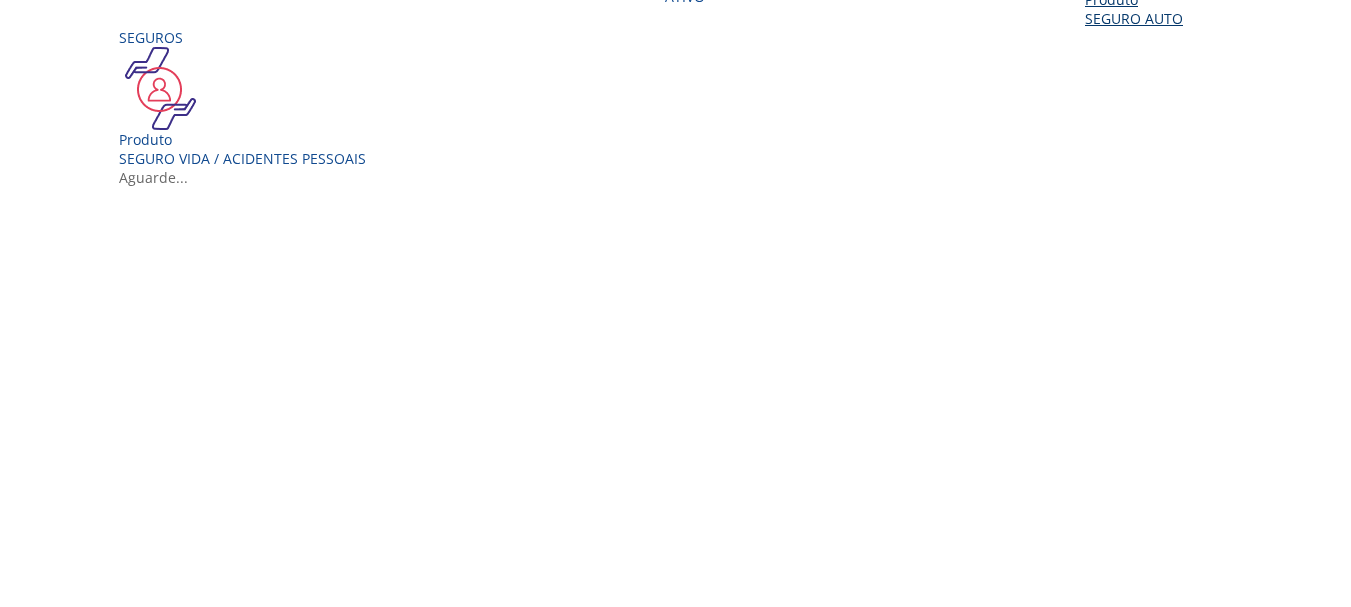 click on "Seguros
Produto
SEGURO AUTO" at bounding box center (1134, -42) 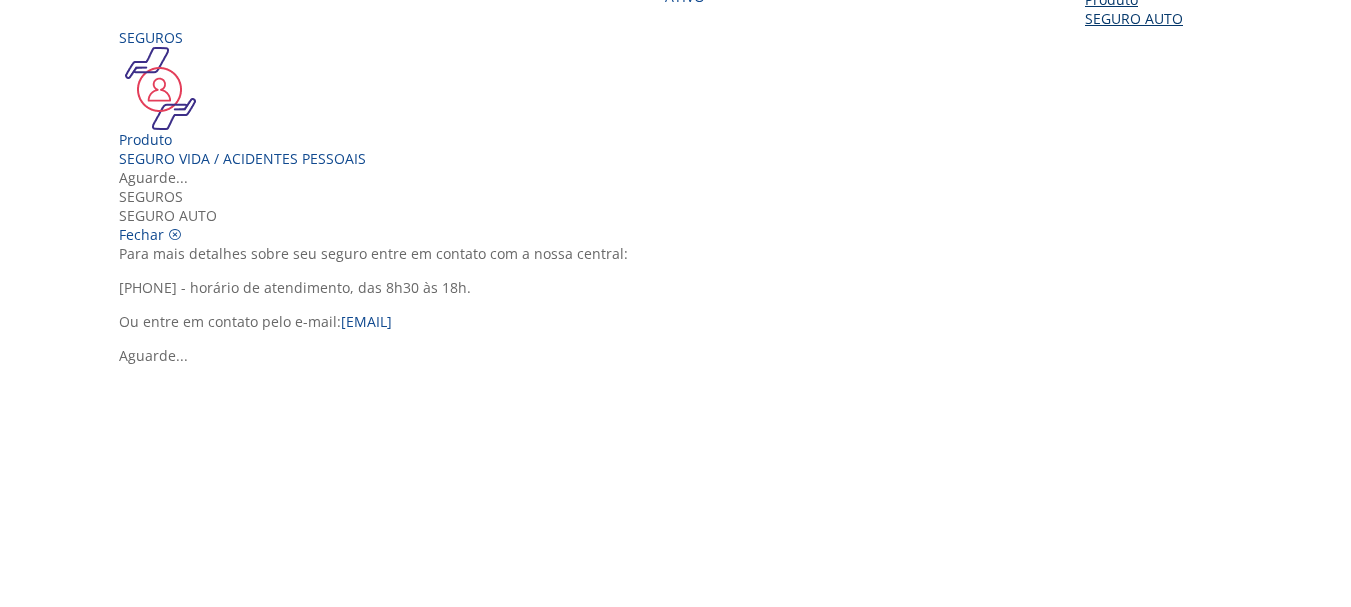 click on "Seguros SEGURO AUTO
Fechar
Para mais detalhes sobre seu seguro entre em contato com a nossa central:
0800 710 6200 - horário de atendimento, das 8h30 às 18h.
Ou entre em contato pelo e-mail:  centralvivest@vilavelha.com.br
Aguarde..." at bounding box center (683, 276) 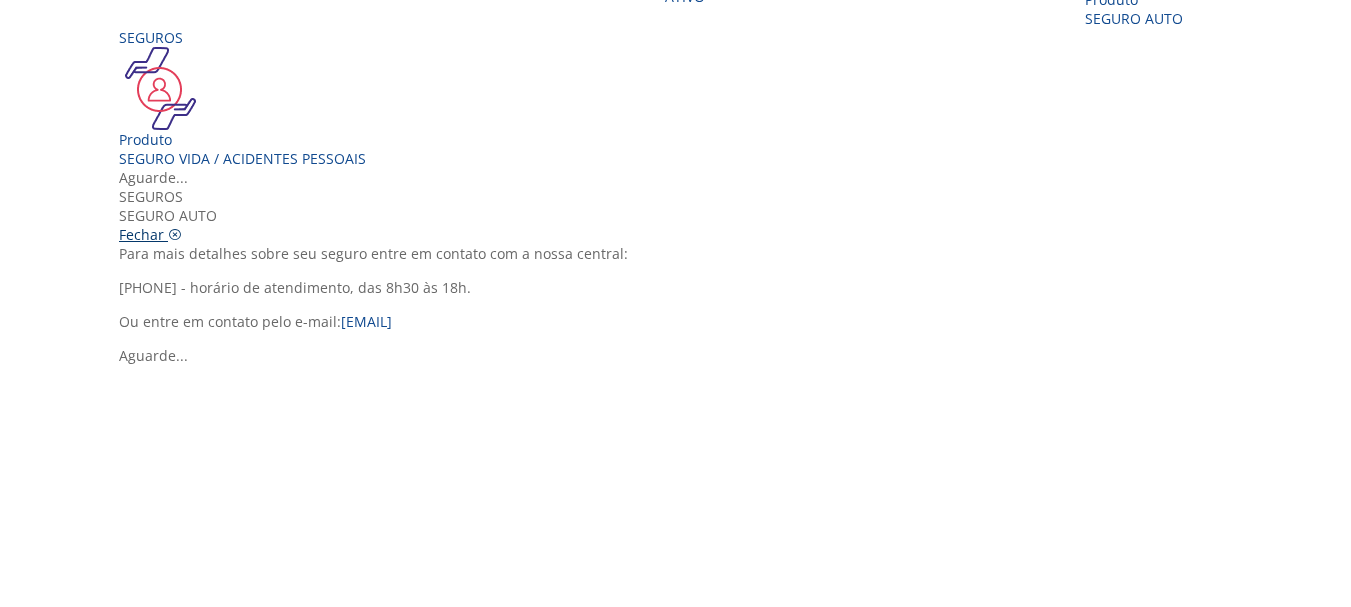 click at bounding box center (175, 235) 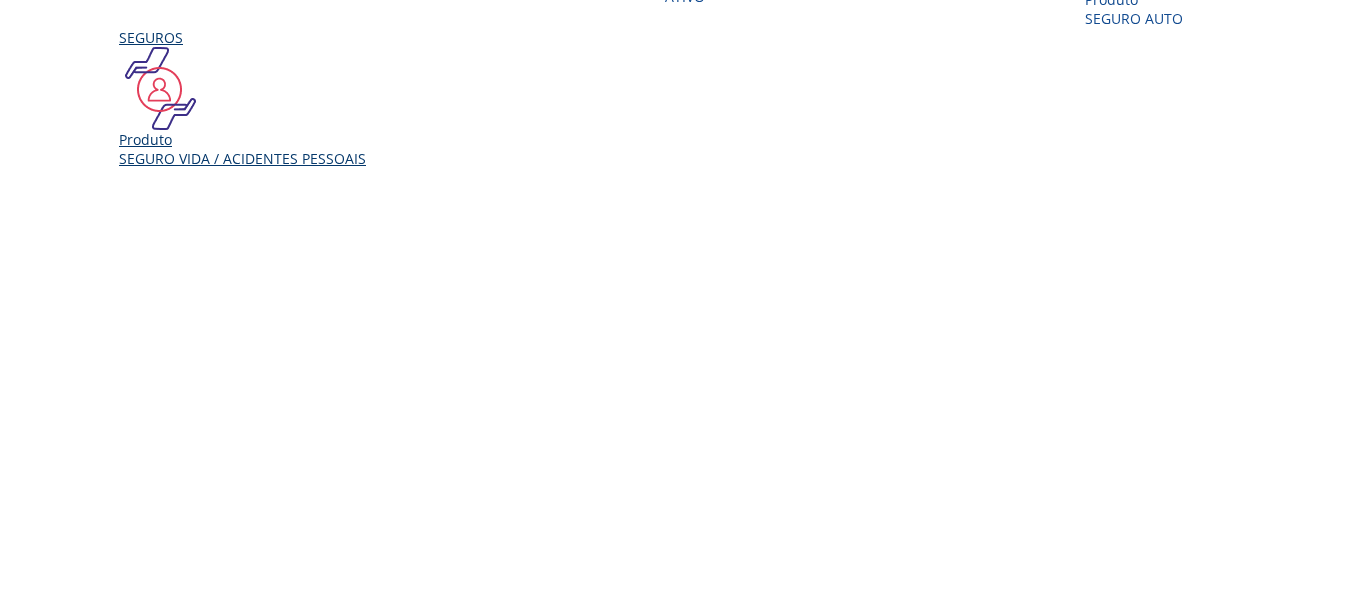 click on "Seguro Vida / Acidentes Pessoais" at bounding box center [242, 158] 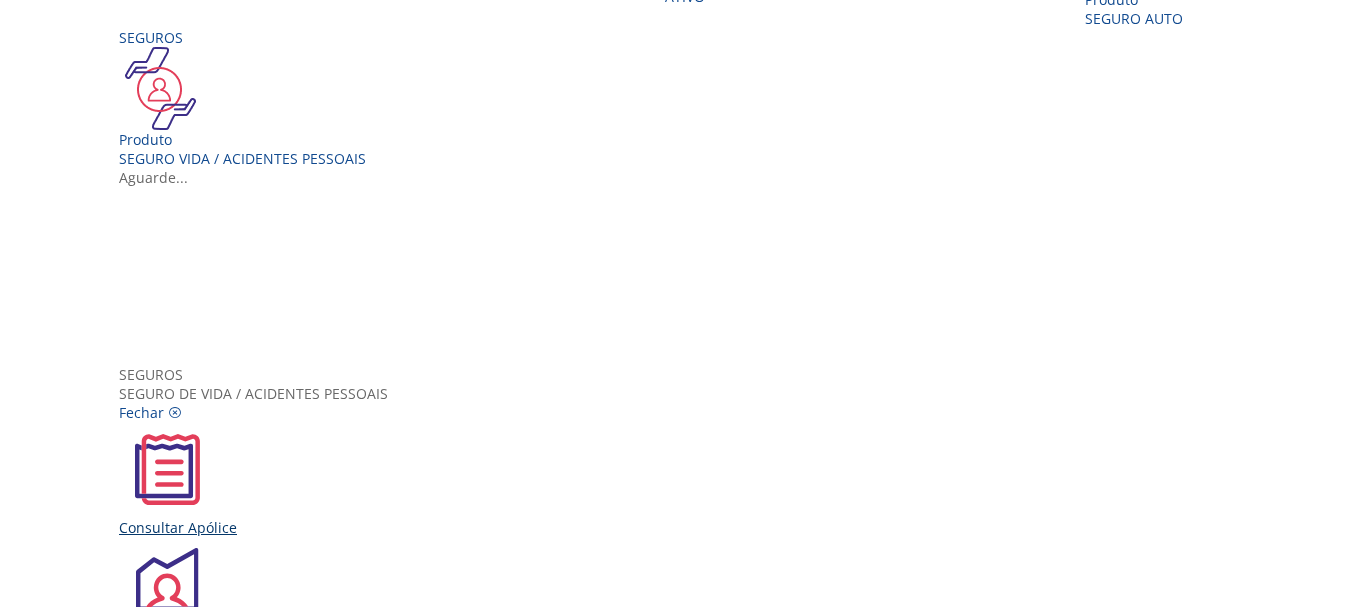 click on "Consultar Apólice" at bounding box center [683, 527] 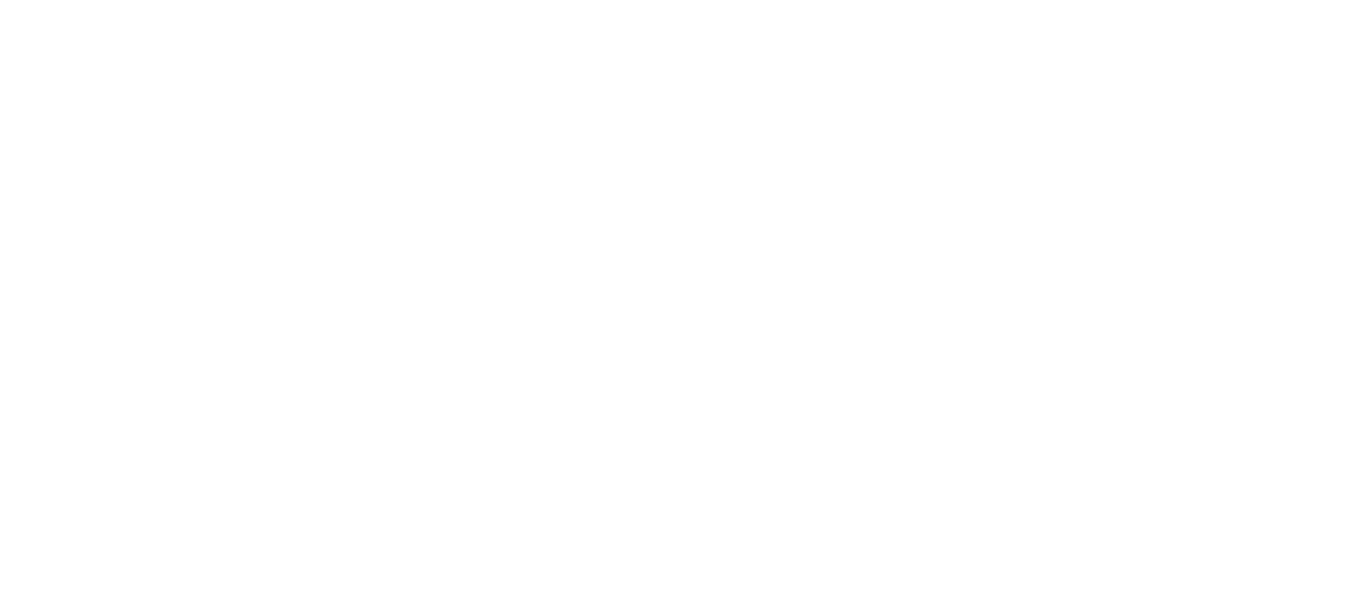 scroll, scrollTop: 0, scrollLeft: 0, axis: both 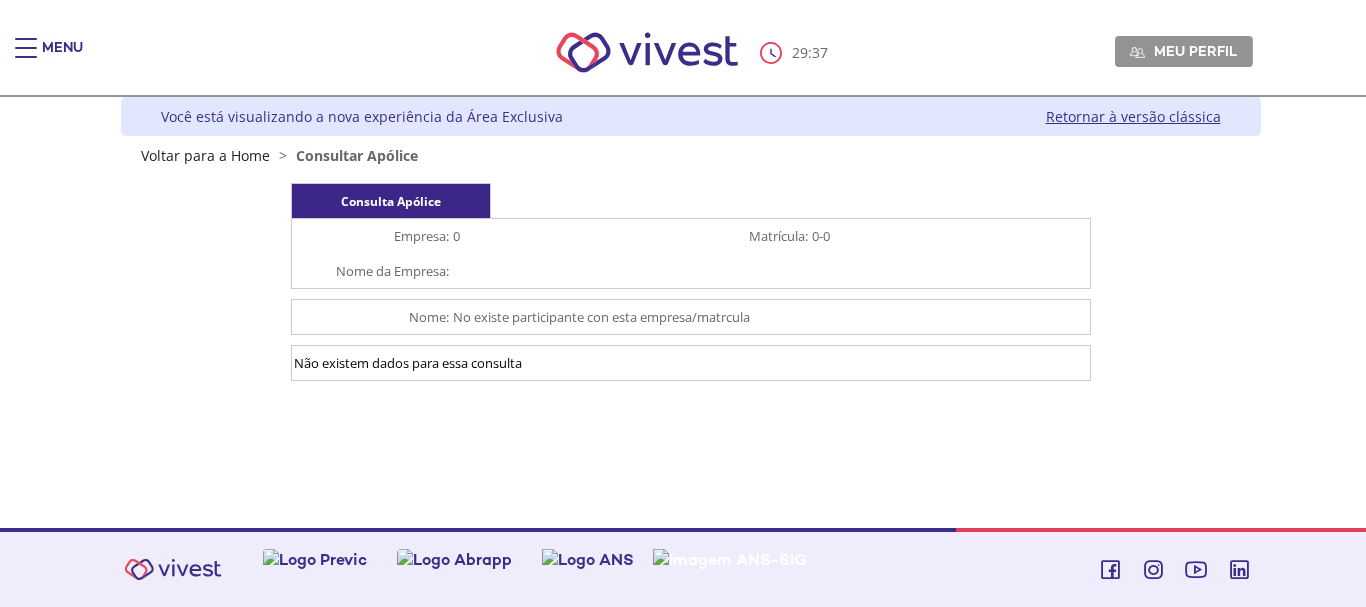 click on "No existe participante con esta empresa/matrcula" at bounding box center [770, 317] 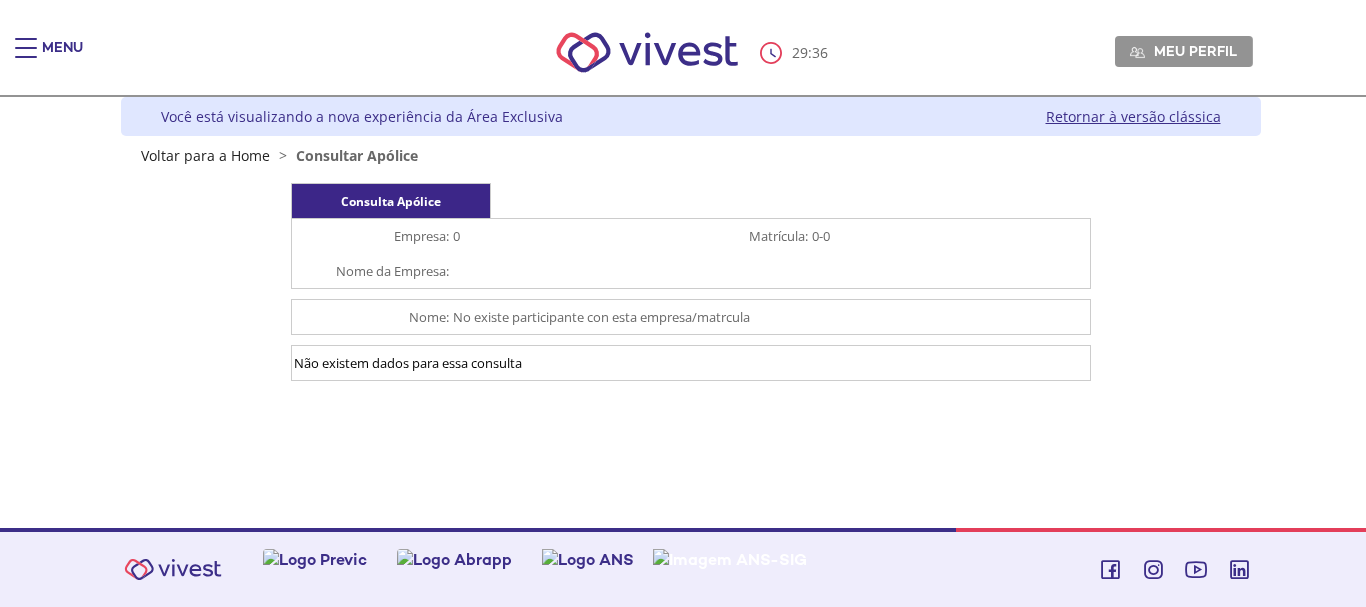 click on "Não existem dados para essa consulta" at bounding box center (690, 363) 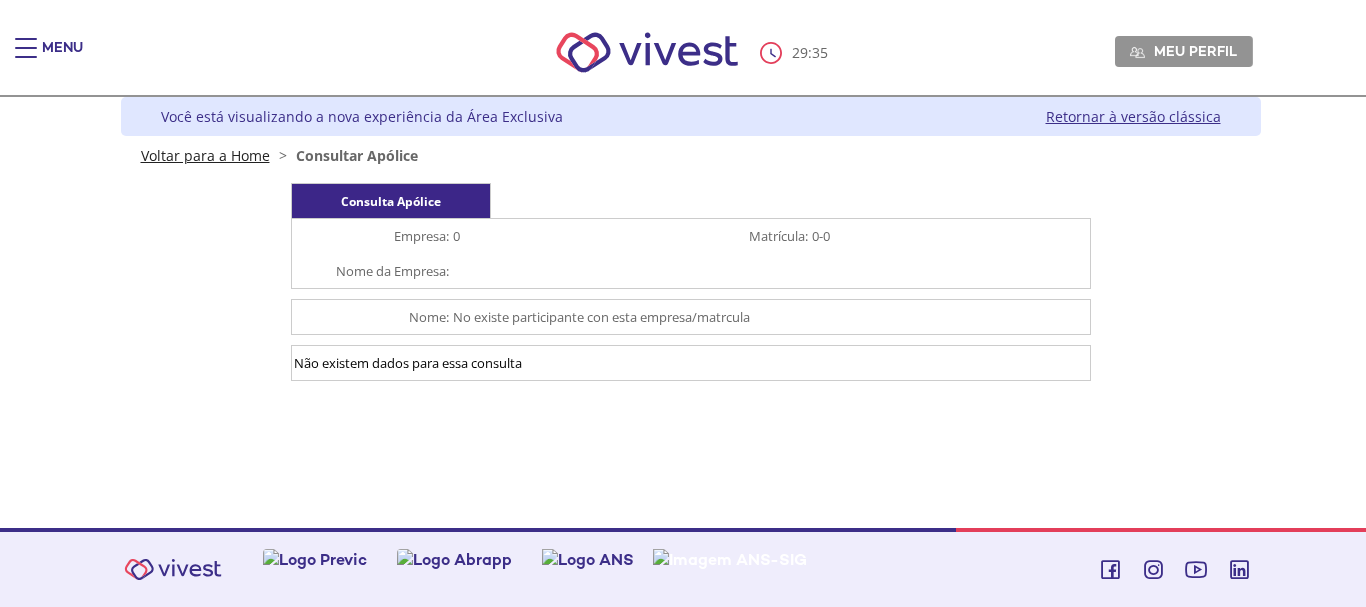 click on "Voltar para a Home" at bounding box center [205, 155] 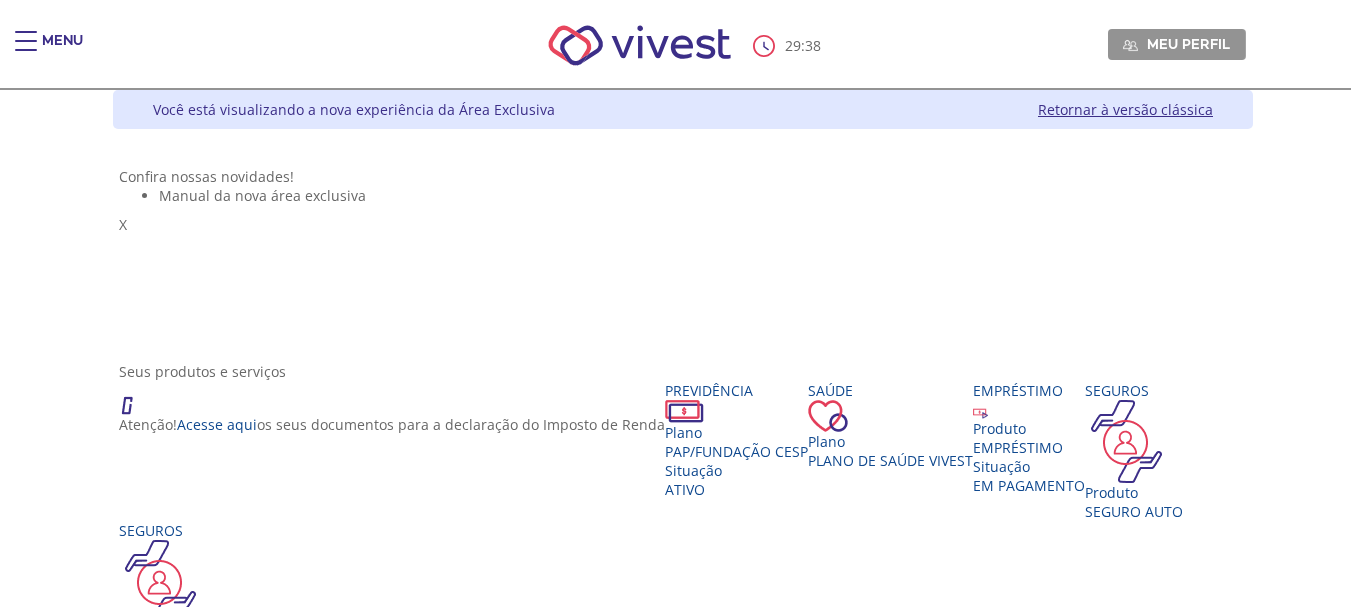 scroll, scrollTop: 0, scrollLeft: 0, axis: both 